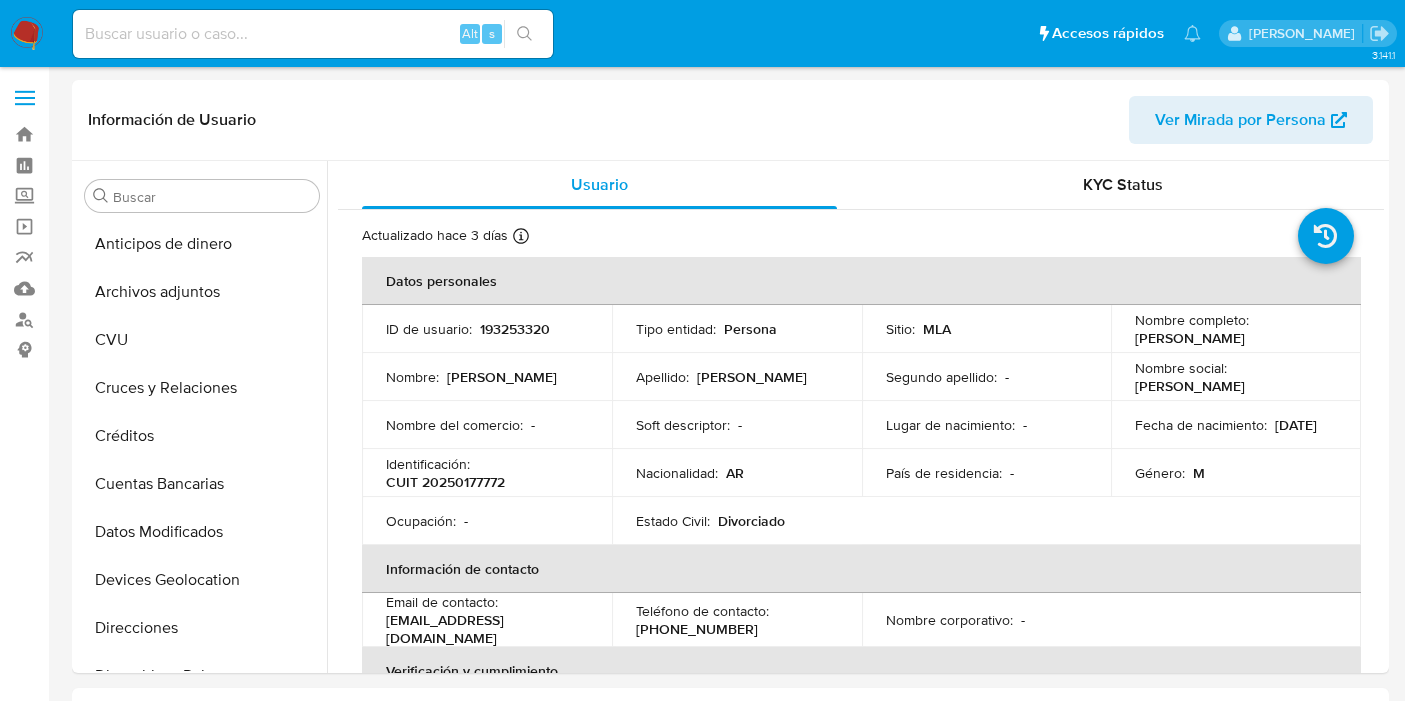 select on "10" 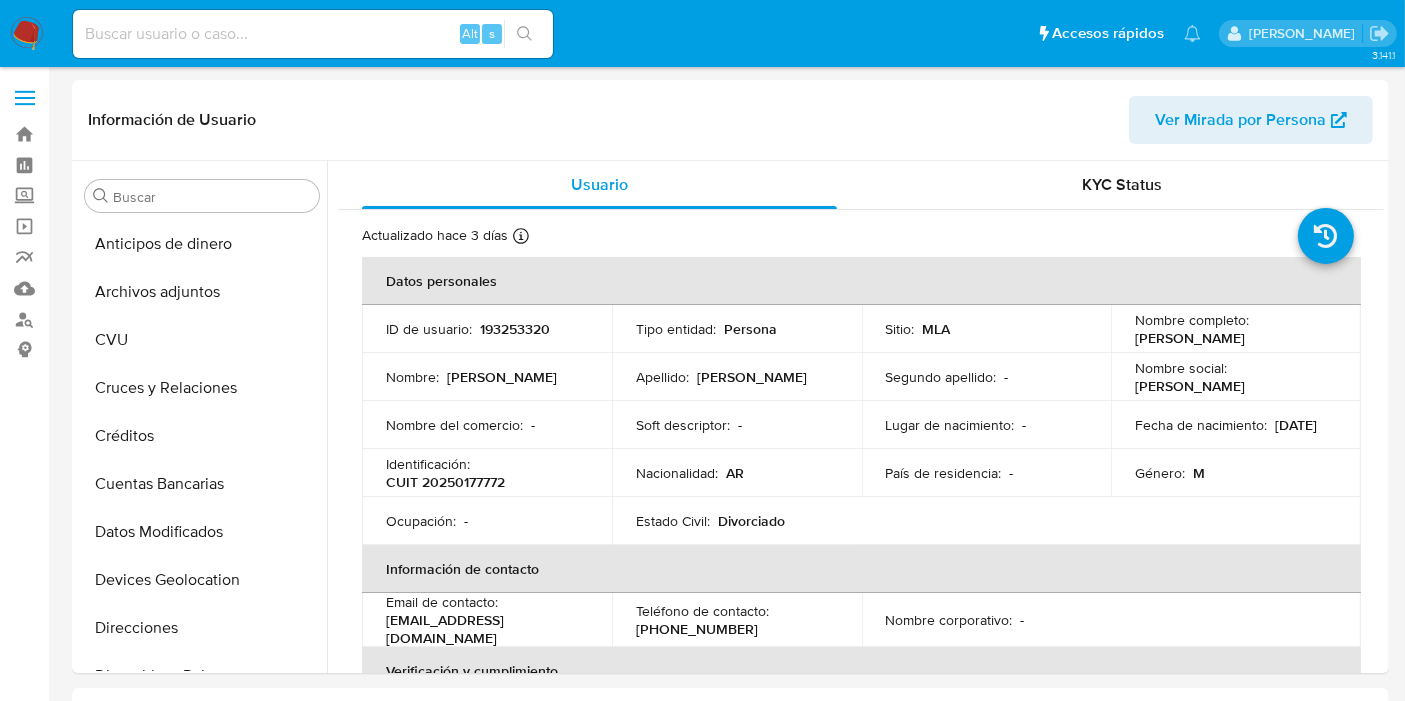 scroll, scrollTop: 891, scrollLeft: 0, axis: vertical 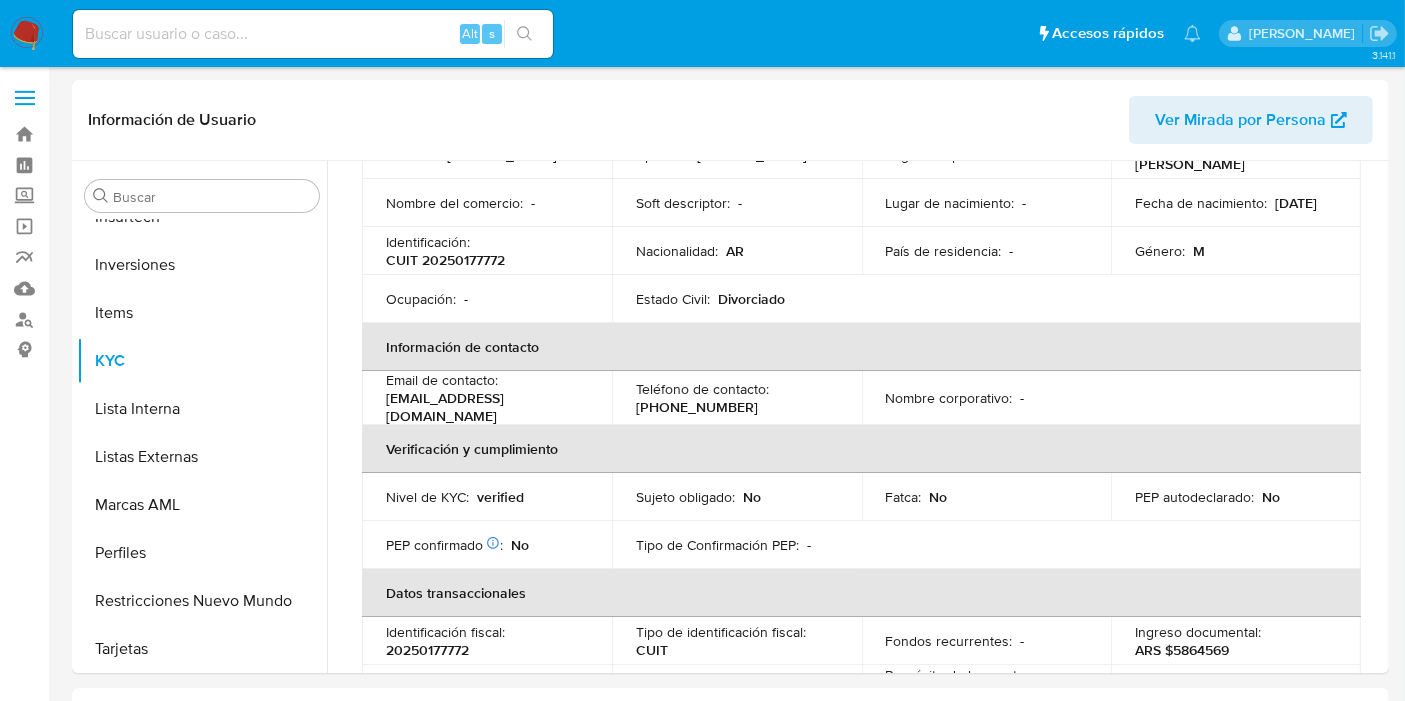 click at bounding box center [313, 34] 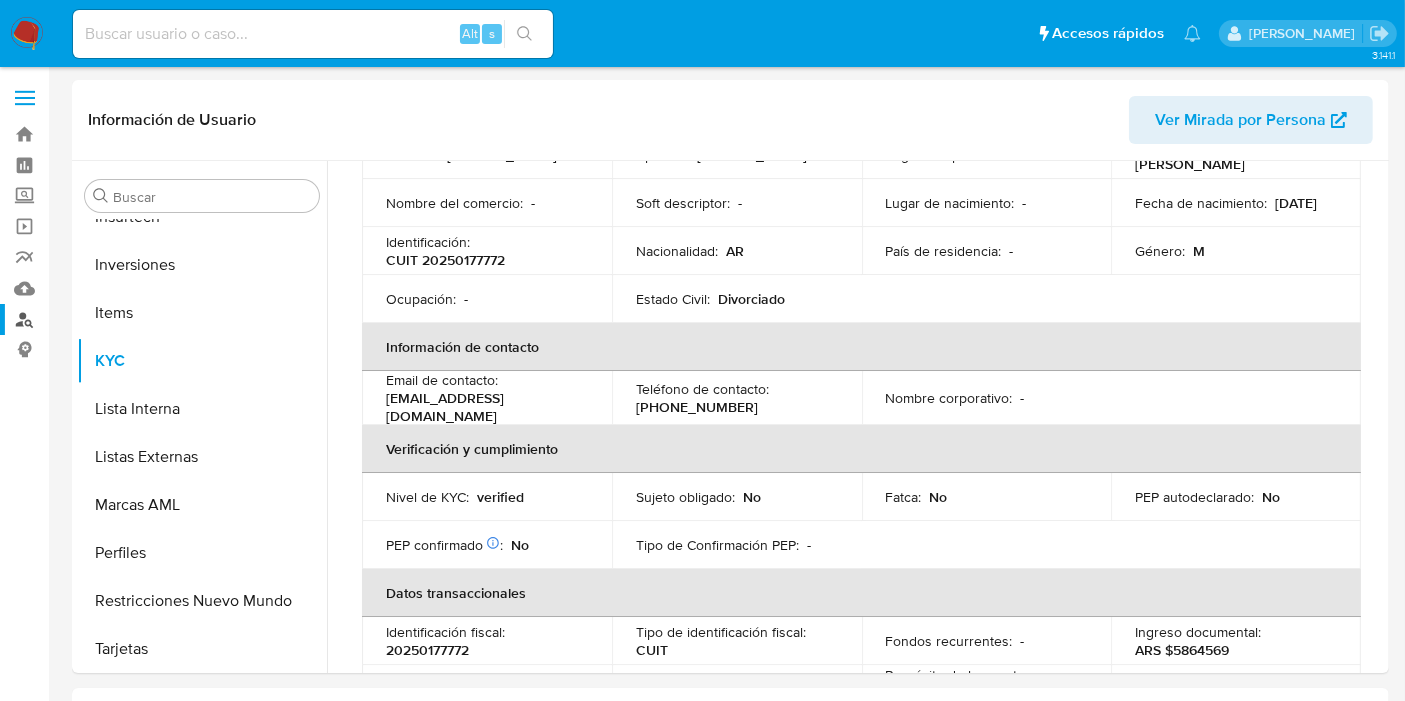 click on "Buscador de personas" at bounding box center (119, 319) 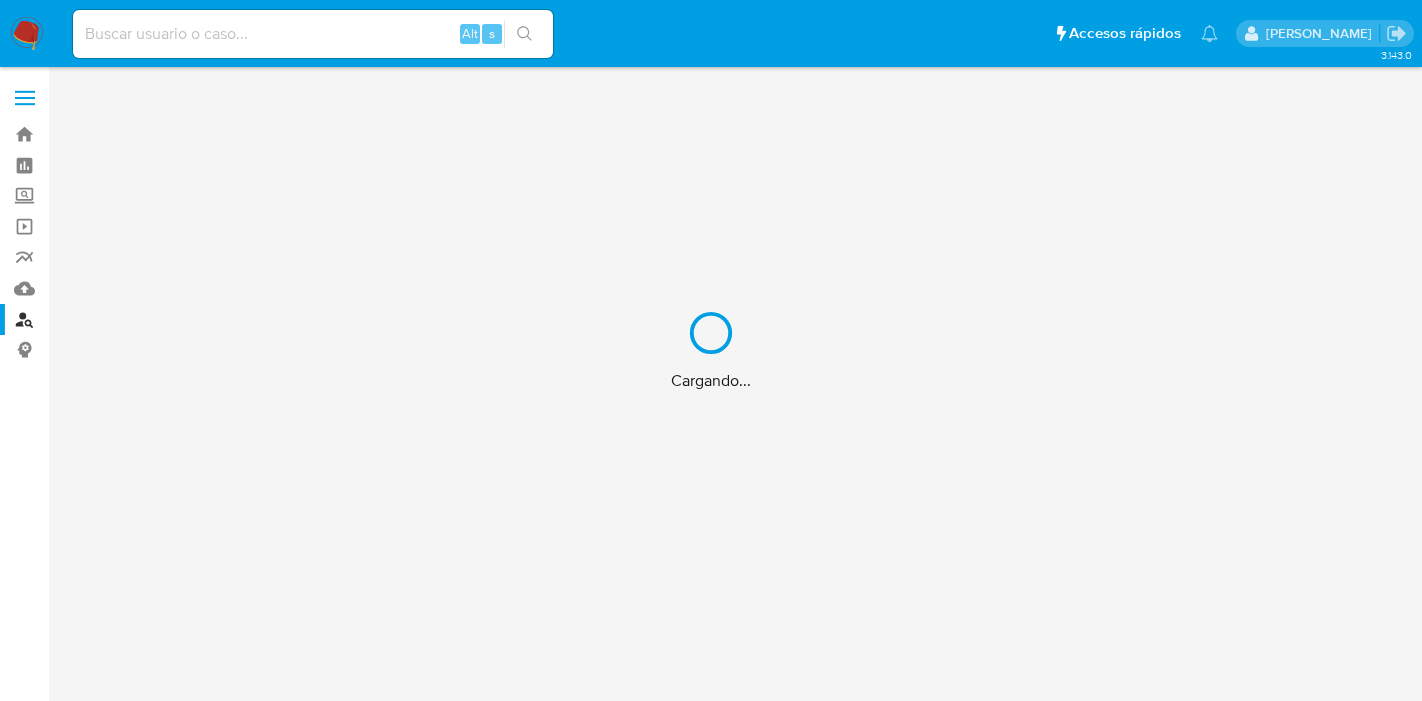 scroll, scrollTop: 0, scrollLeft: 0, axis: both 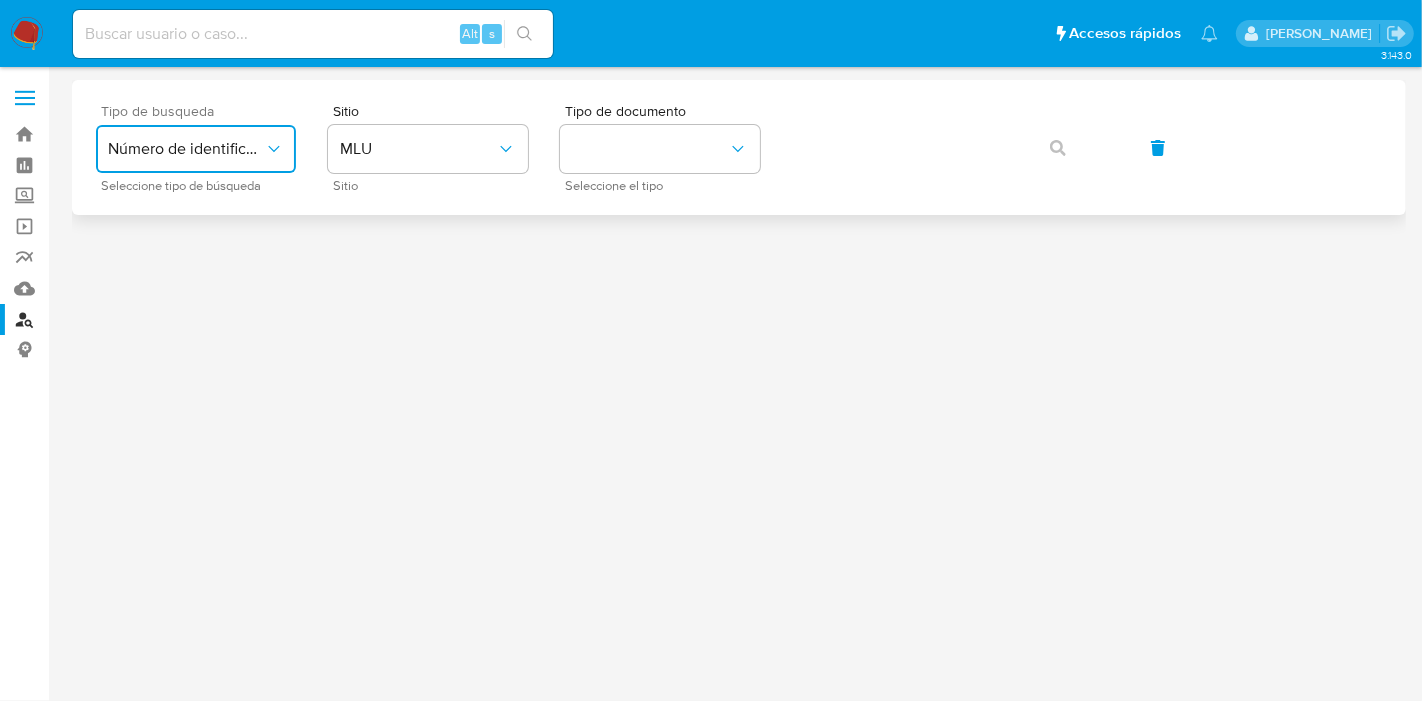 click on "Número de identificación" at bounding box center [196, 149] 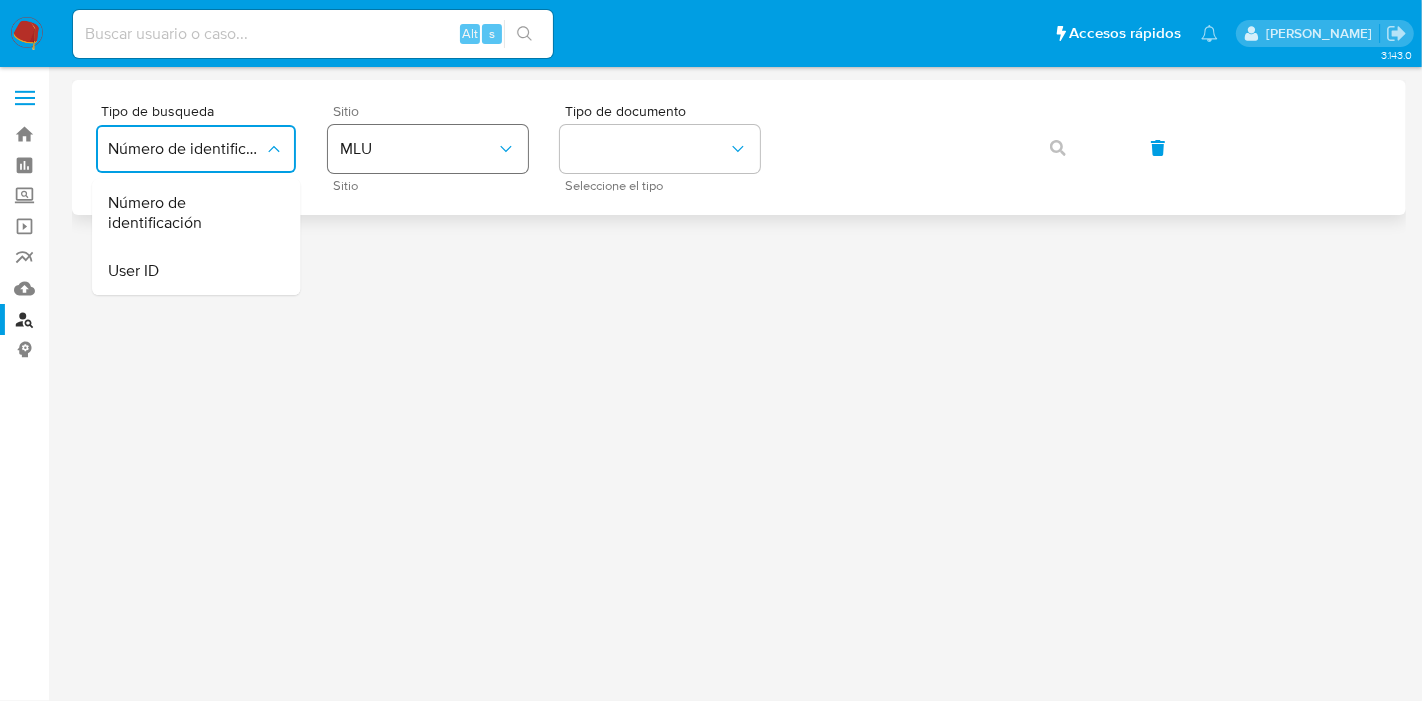 click on "MLU" at bounding box center (418, 149) 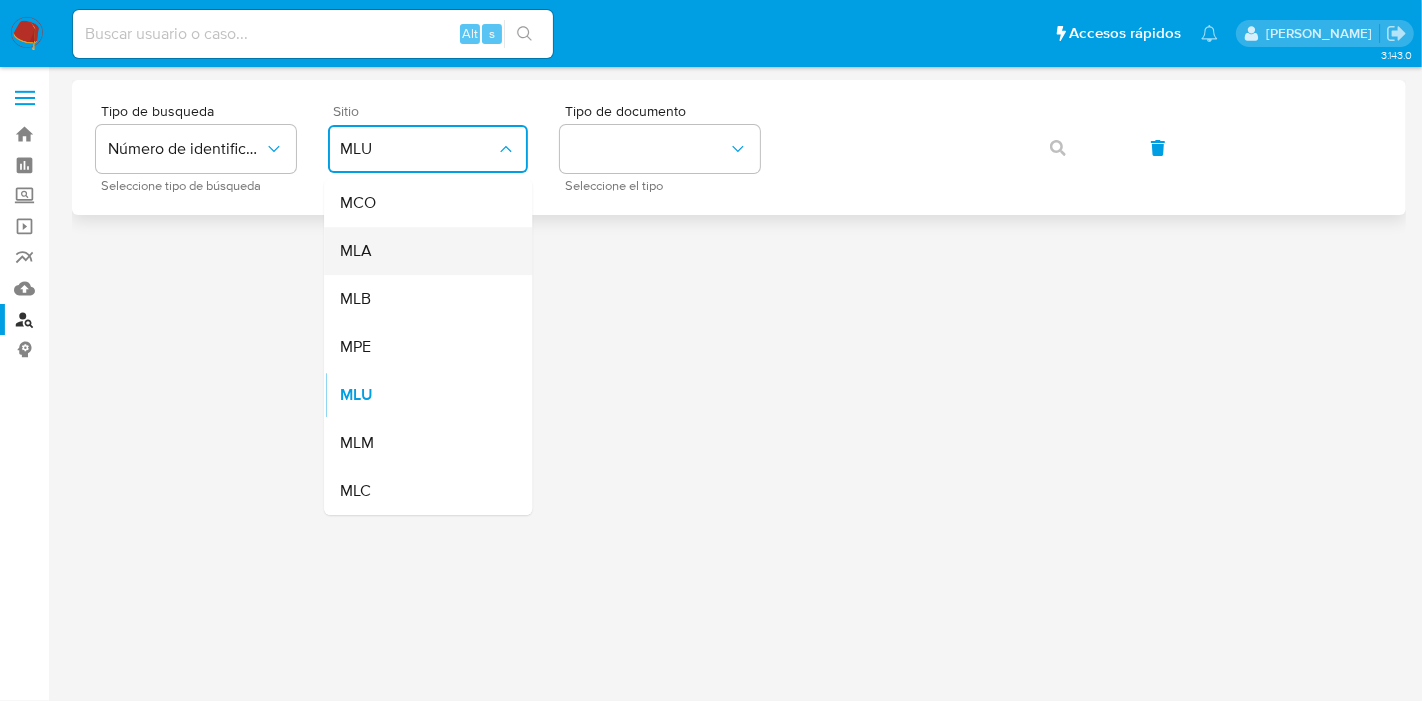click on "MLA" at bounding box center [422, 251] 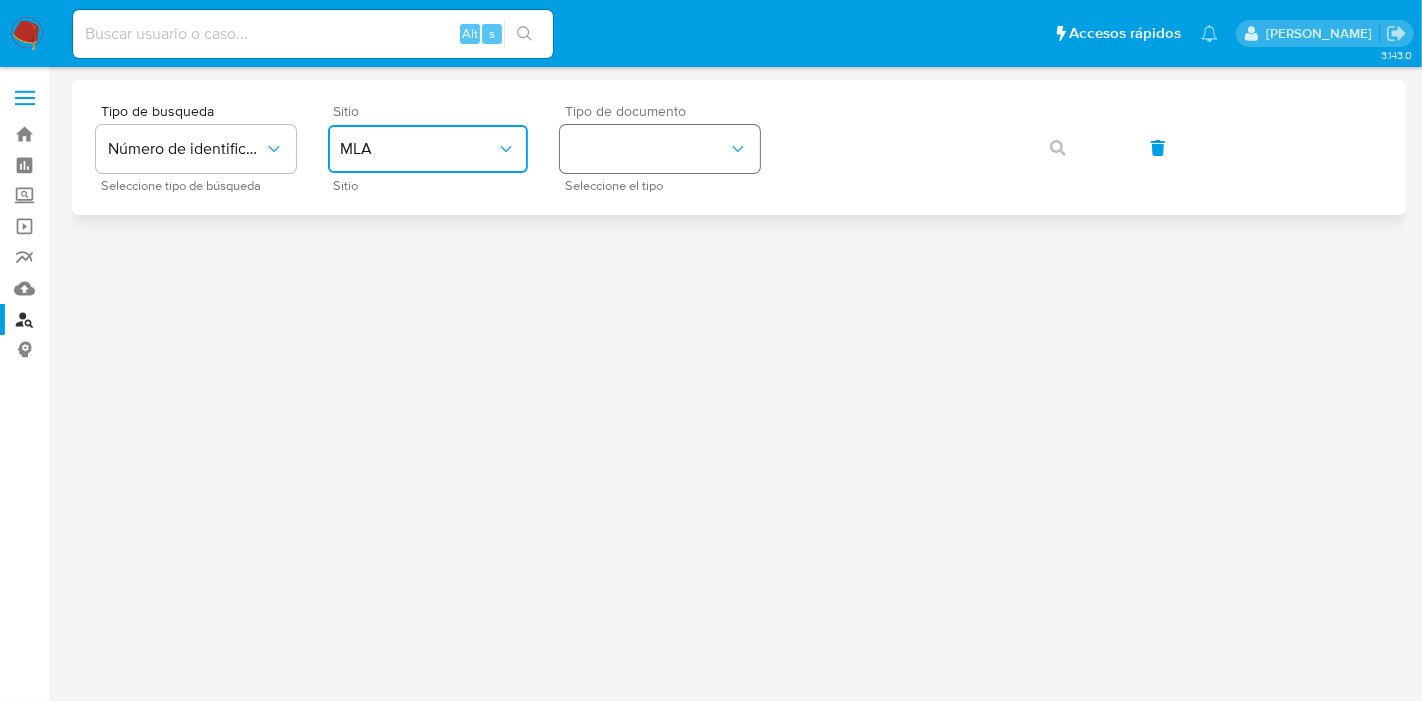 click at bounding box center [660, 149] 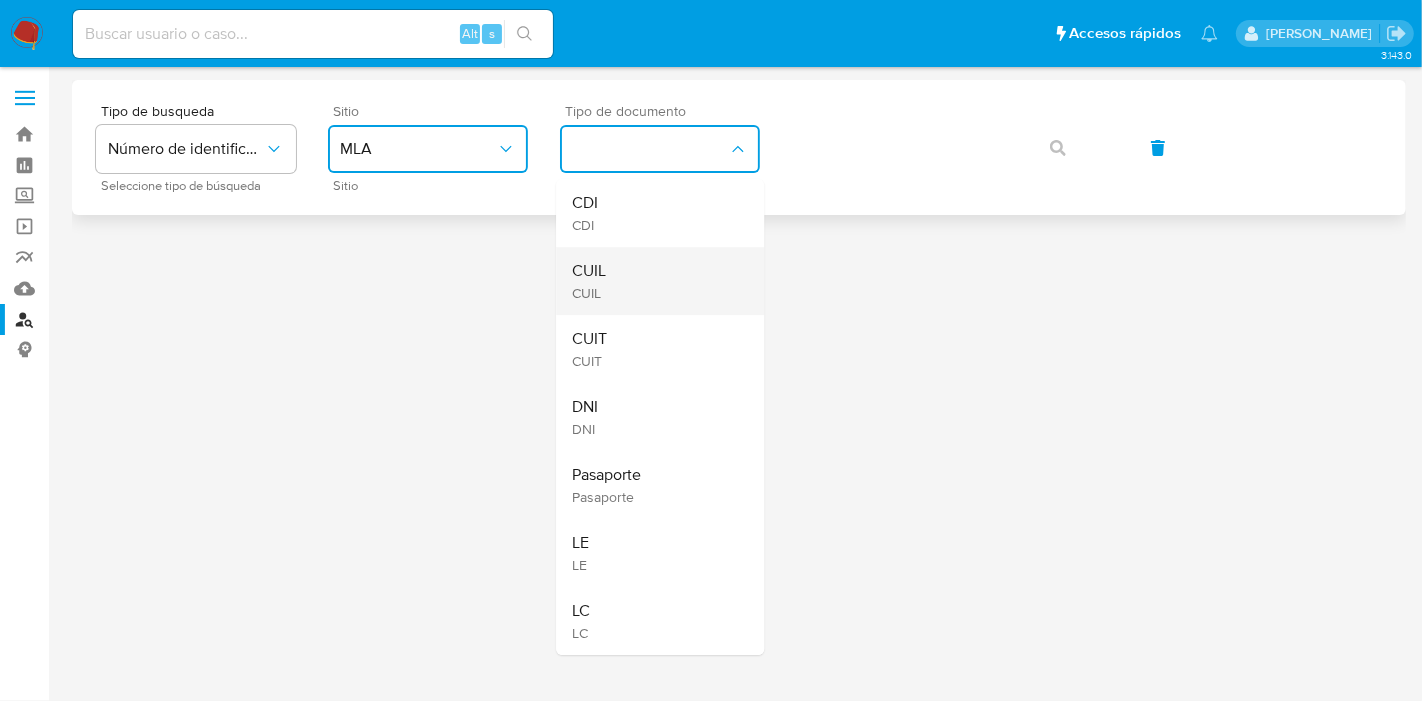 click on "CUIL CUIL" at bounding box center [654, 281] 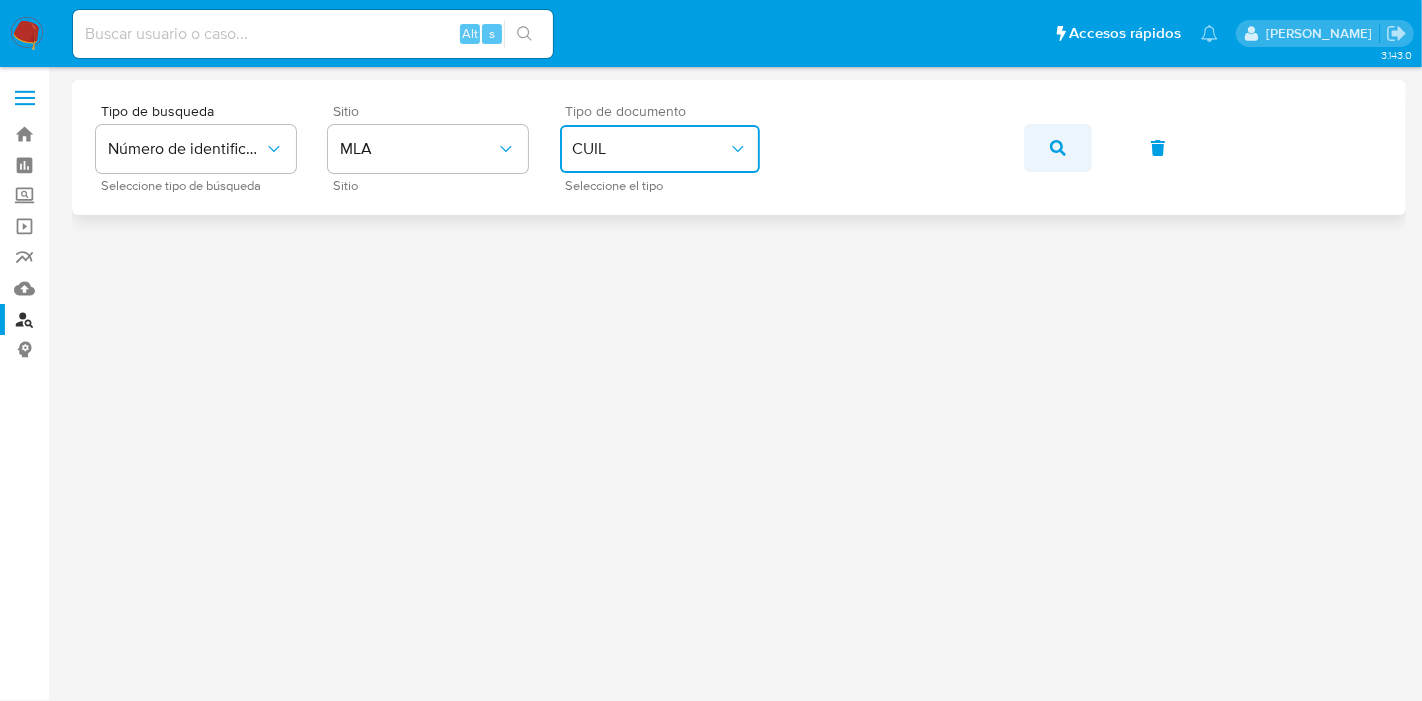 click 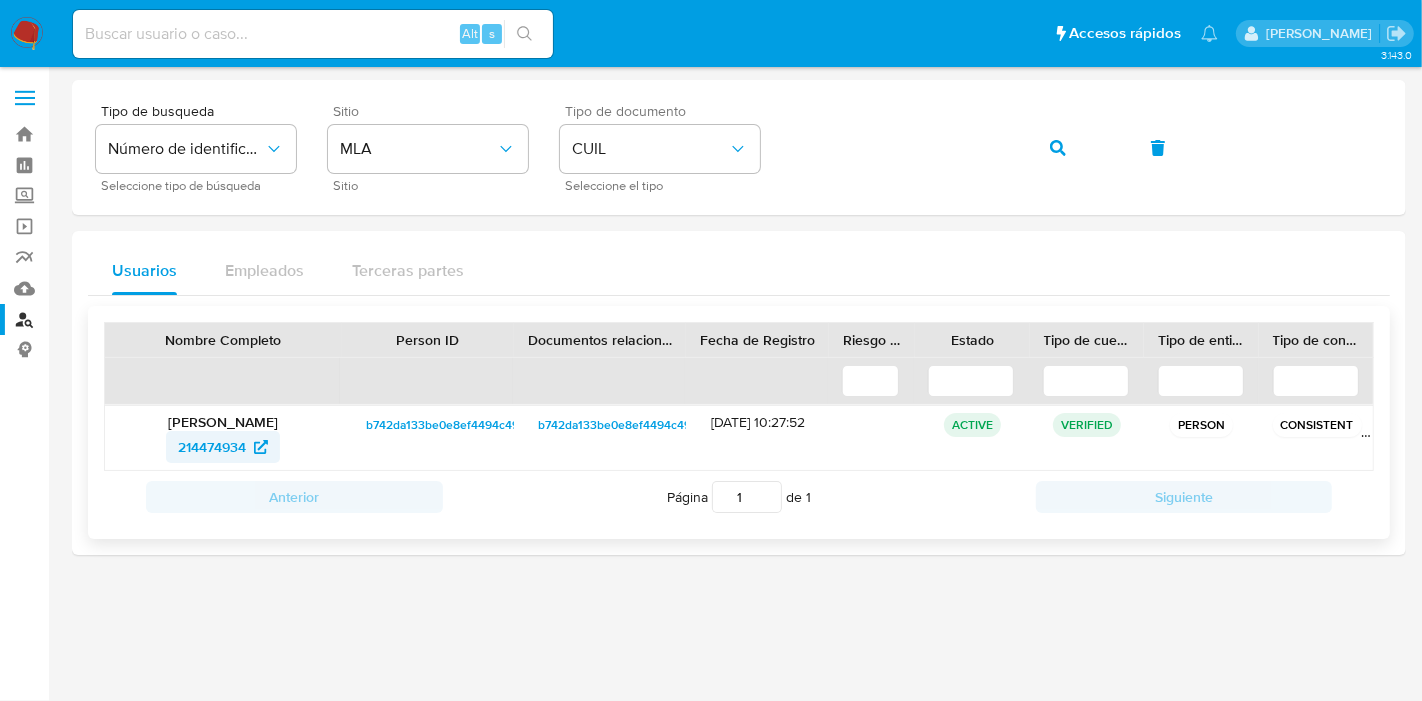 click on "214474934" at bounding box center [212, 447] 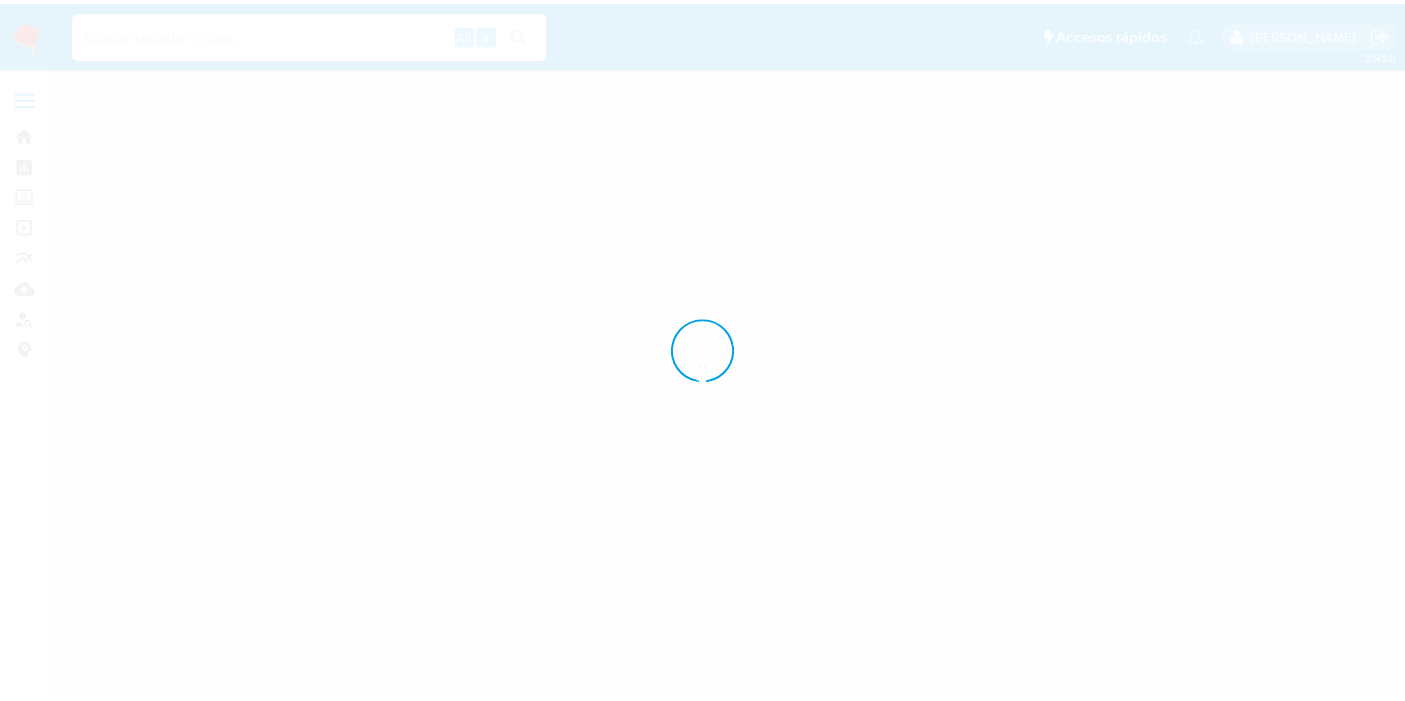 scroll, scrollTop: 0, scrollLeft: 0, axis: both 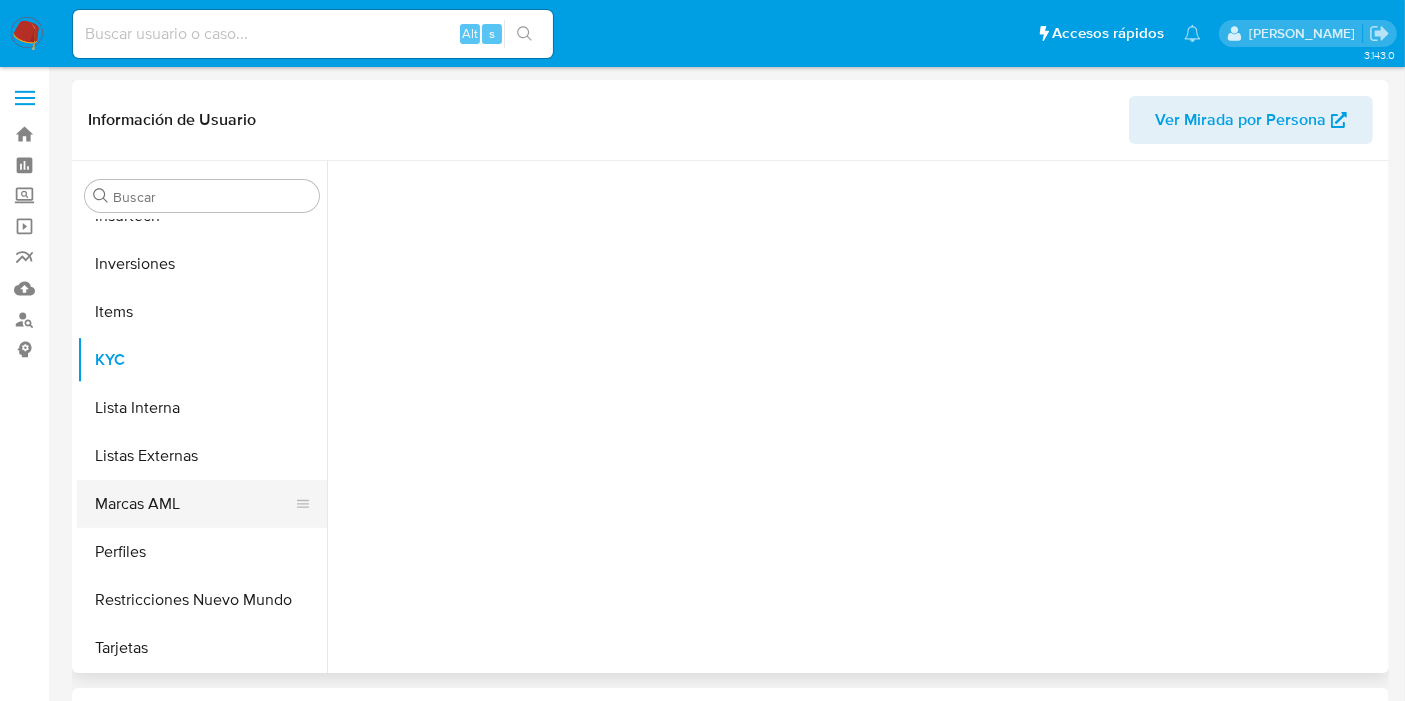 select on "10" 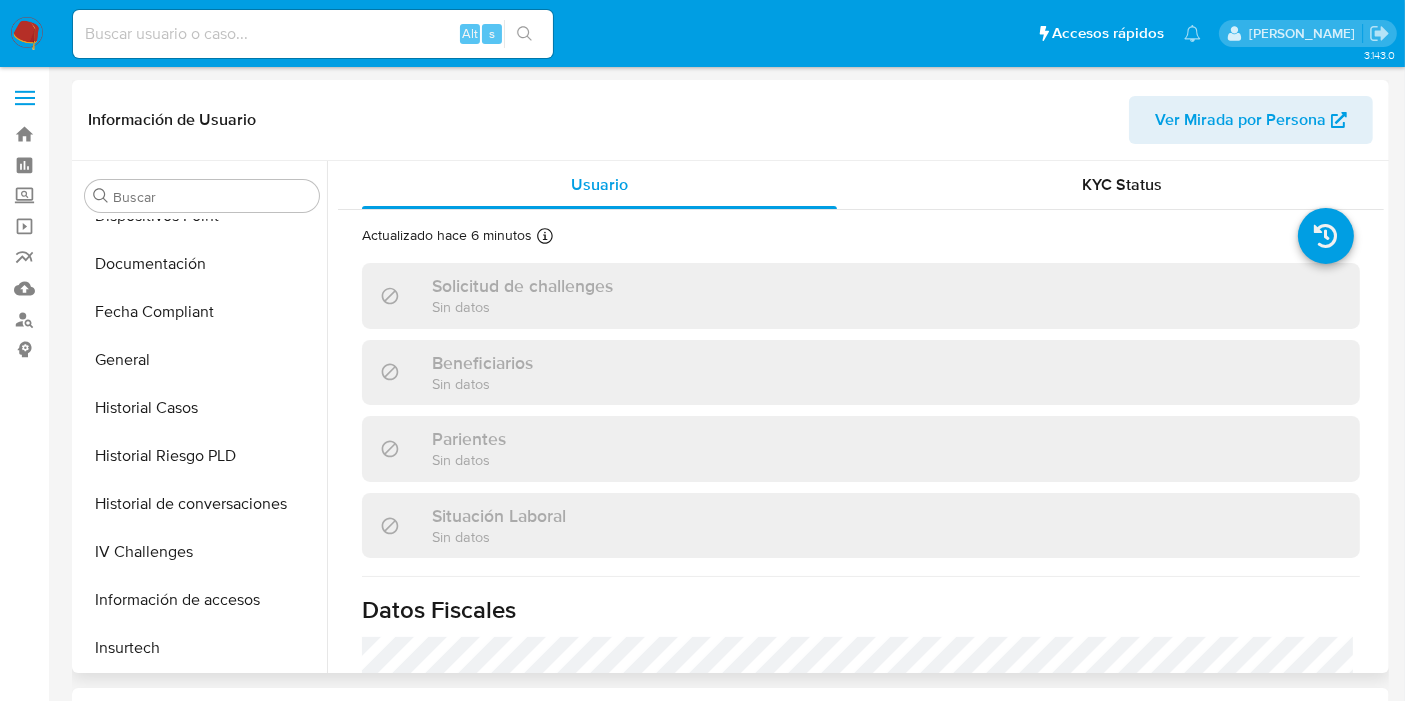 scroll, scrollTop: 448, scrollLeft: 0, axis: vertical 